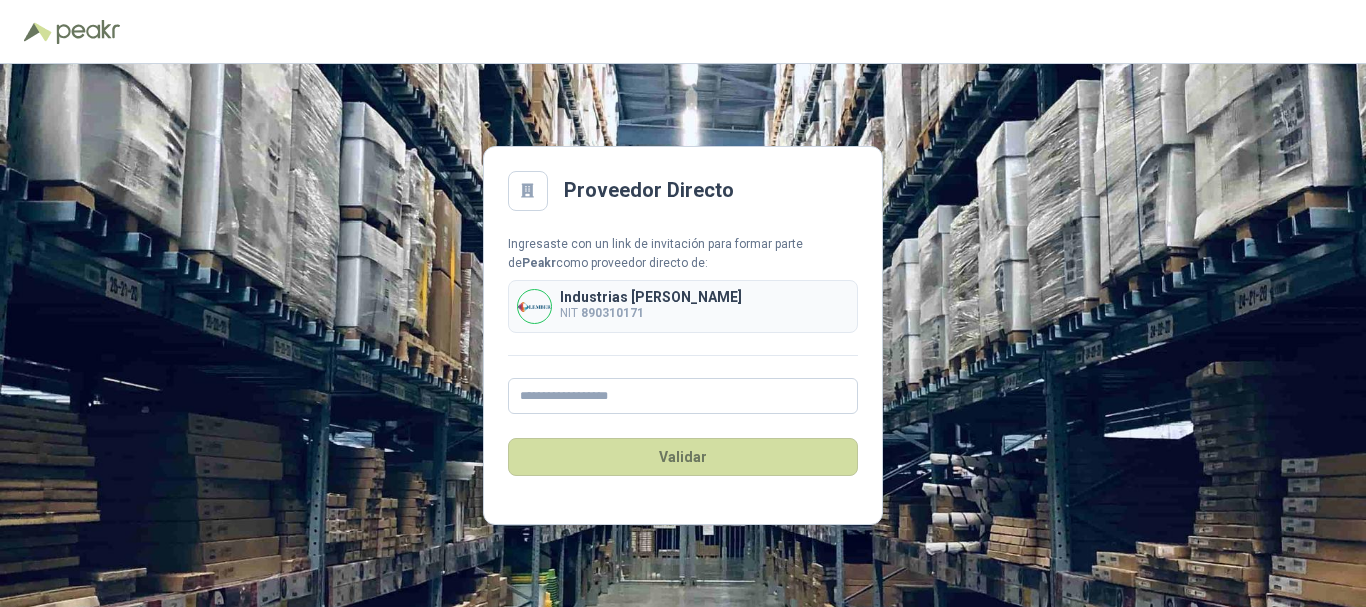 scroll, scrollTop: 0, scrollLeft: 0, axis: both 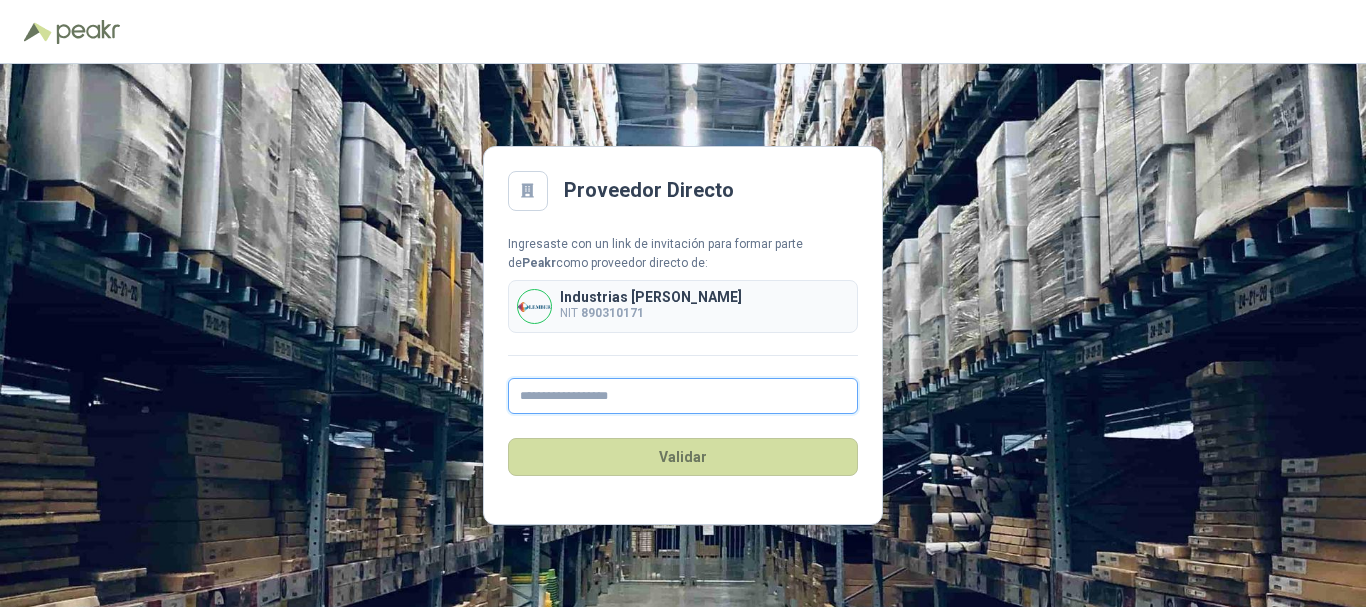 click at bounding box center (683, 396) 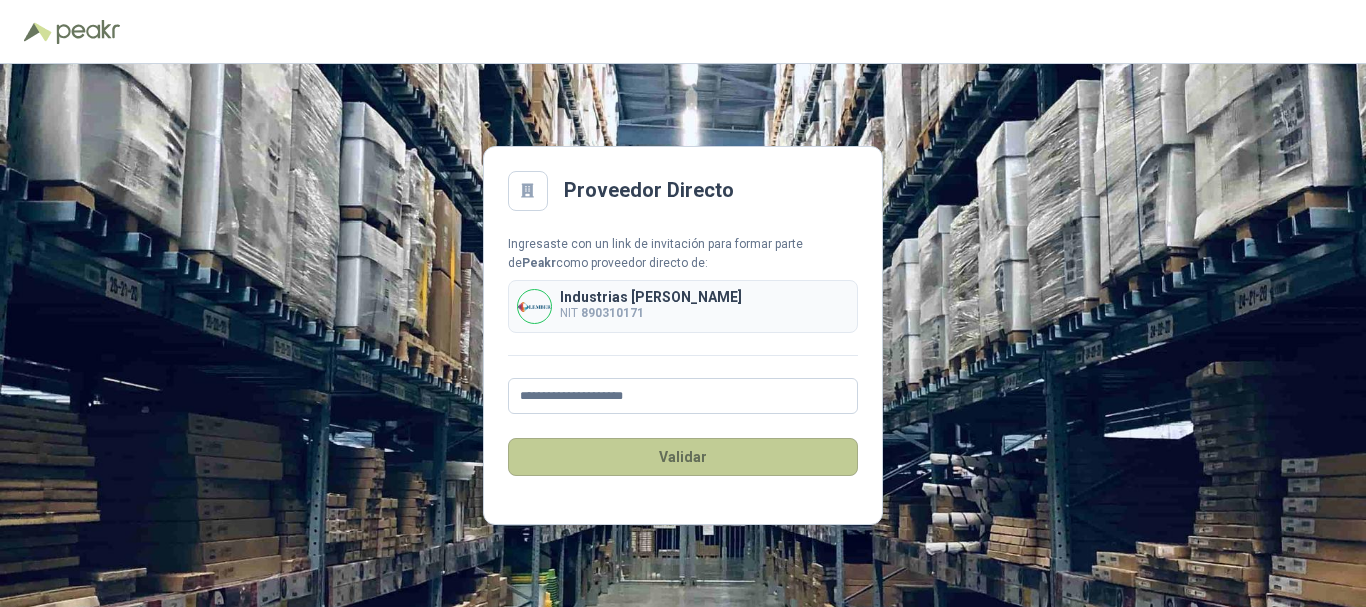 click on "Validar" at bounding box center [683, 457] 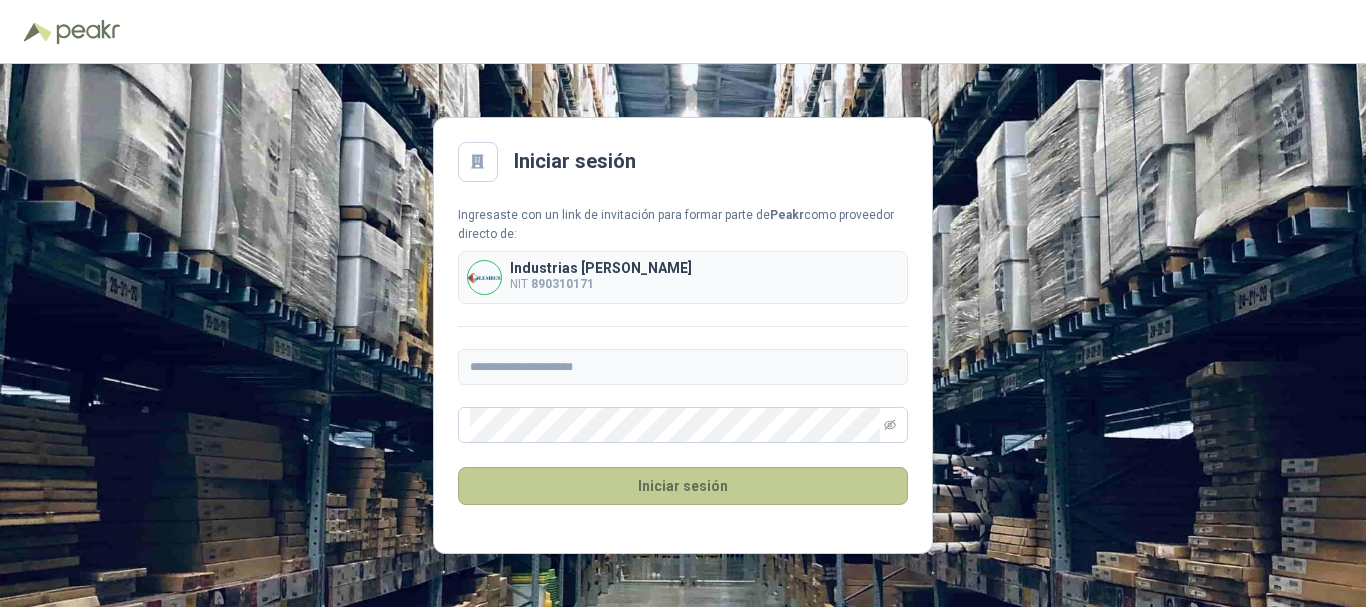 click on "Iniciar sesión" at bounding box center (683, 486) 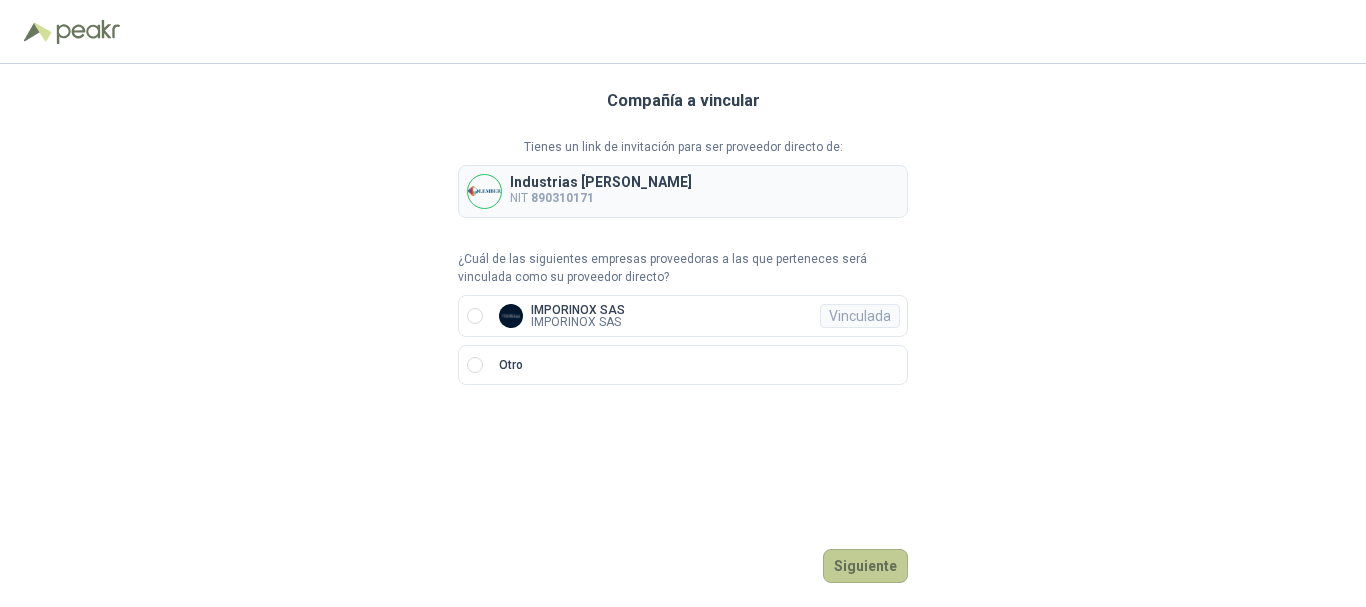 click on "Siguiente" at bounding box center (865, 566) 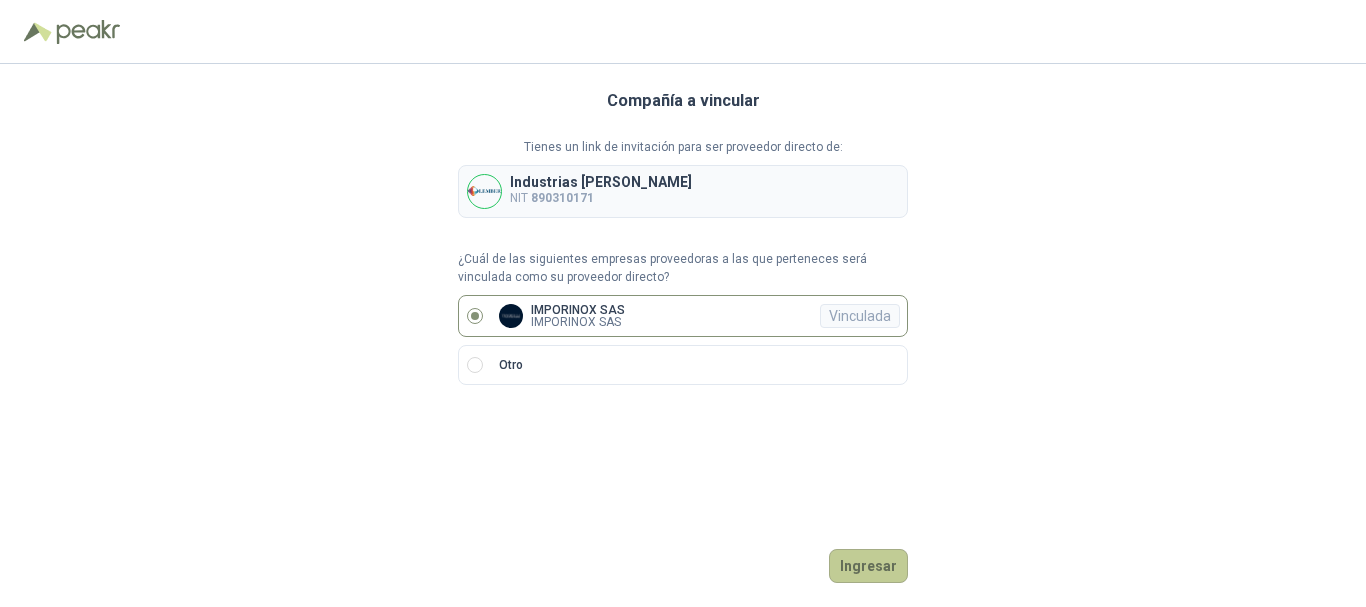 click on "Ingresar" at bounding box center [868, 566] 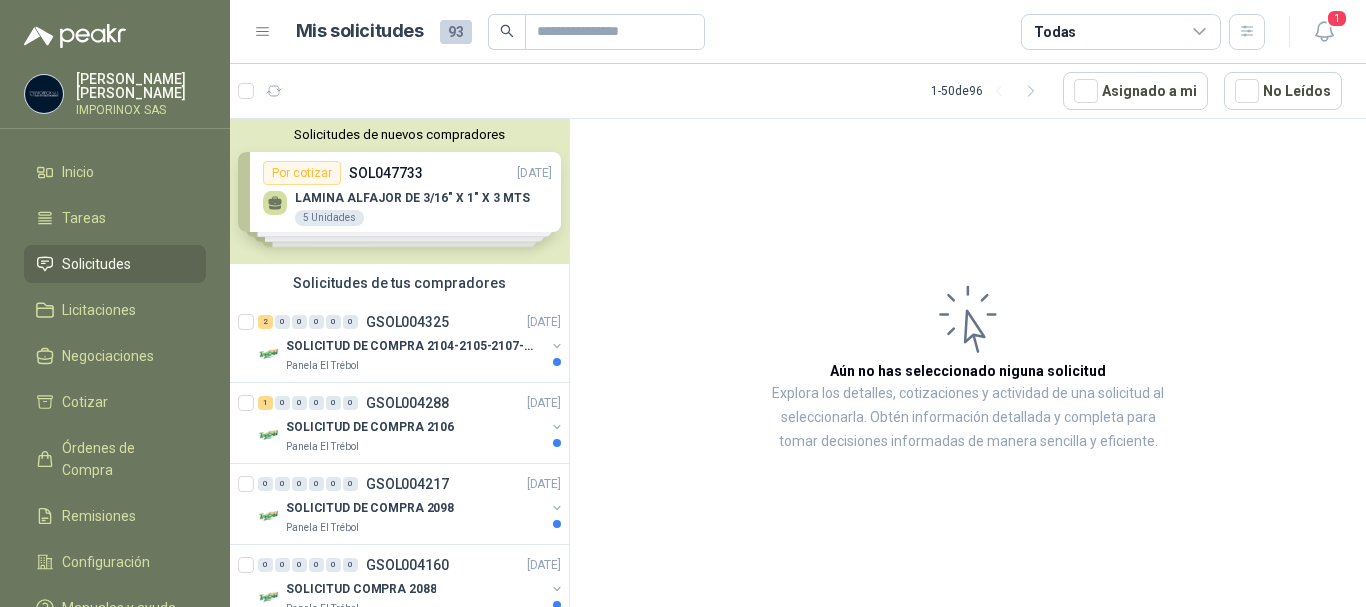 click on "Solicitudes de nuevos compradores Por cotizar SOL047733 01/07/25   LAMINA ALFAJOR DE 3/16" X 1" X 3 MTS 5   Unidades Por cotizar SOL047734 01/07/25   LAMINA ALFAJOR DE 1/8" X 1.20 X 2.40 MTS 9   Unidades Por cotizar SOL045052 09/06/25   MALLA GALLINERA OJO 1/2  - 0,7MM x 2,1m 10   Unidades Por cotizar SOL044902 05/06/25   ANGULO EN ACERO INOX DE 1/2" X 3/16 x 6mt 18   Unidades ¿Quieres recibir  cientos de solicitudes de compra  como estas todos los días? Agenda una reunión" at bounding box center (399, 191) 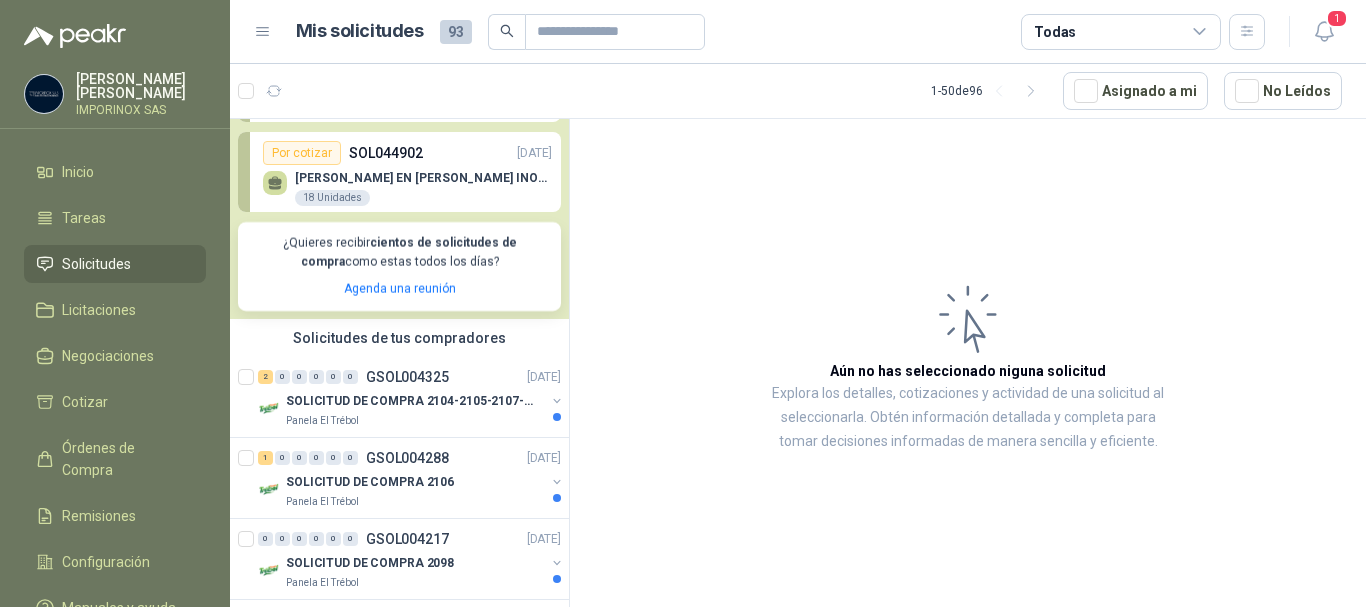 scroll, scrollTop: 300, scrollLeft: 0, axis: vertical 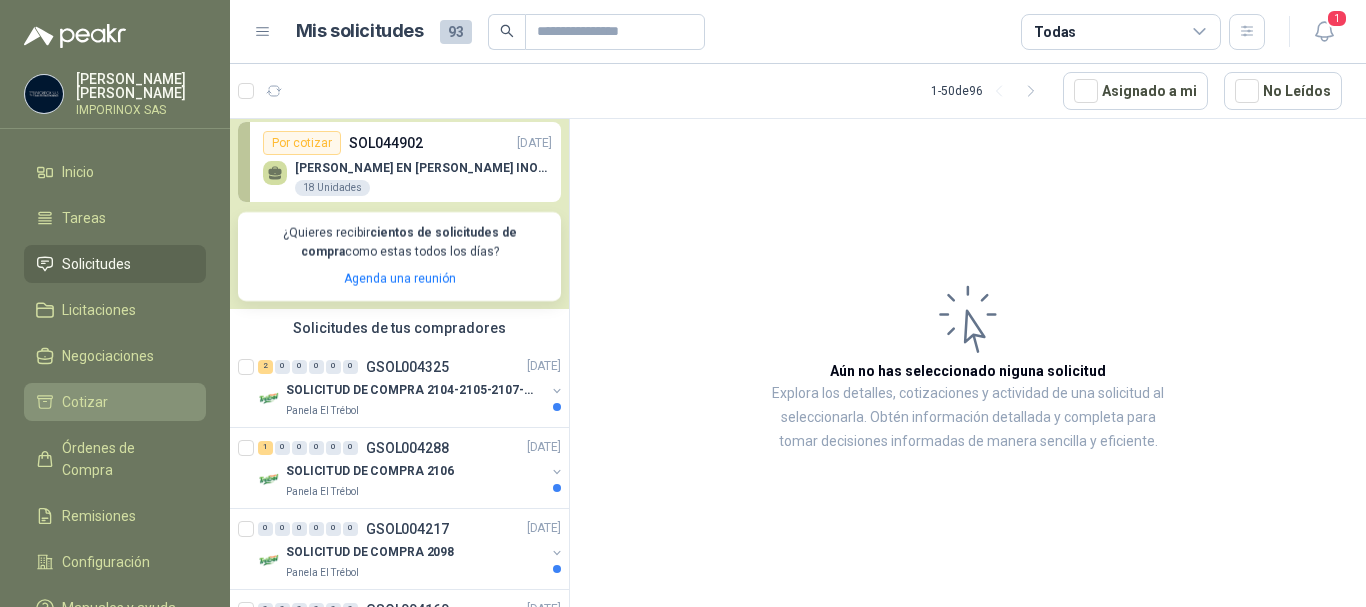 click on "Cotizar" at bounding box center (115, 402) 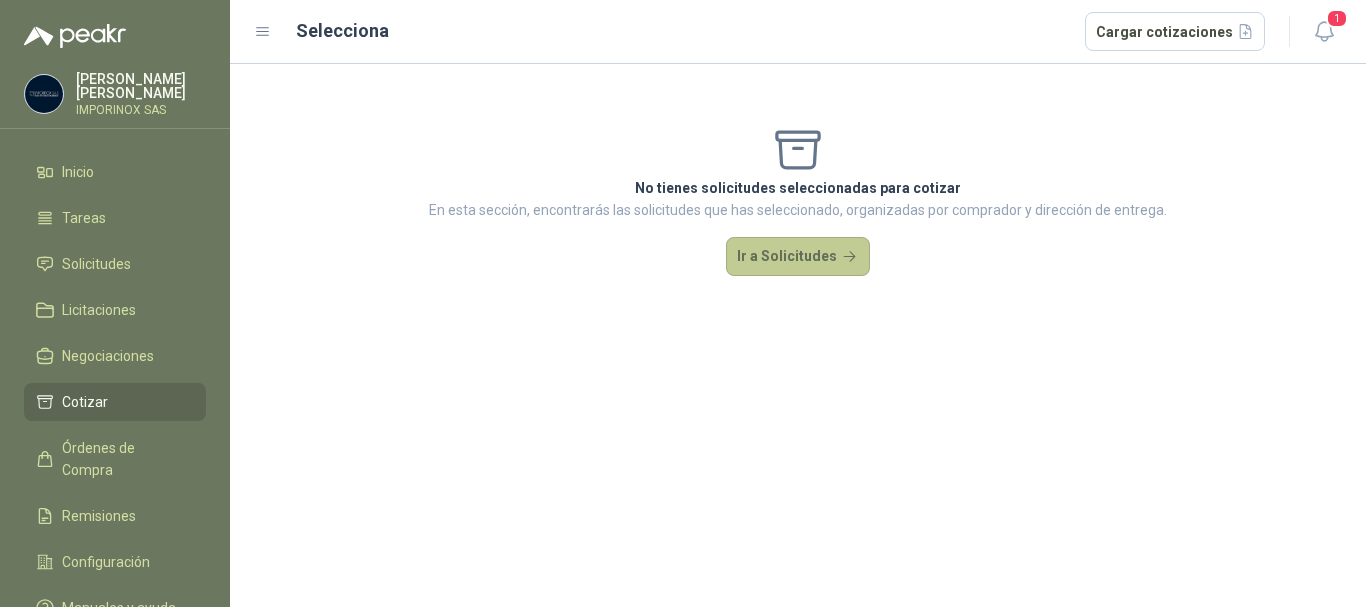 click on "Ir a Solicitudes" at bounding box center (798, 257) 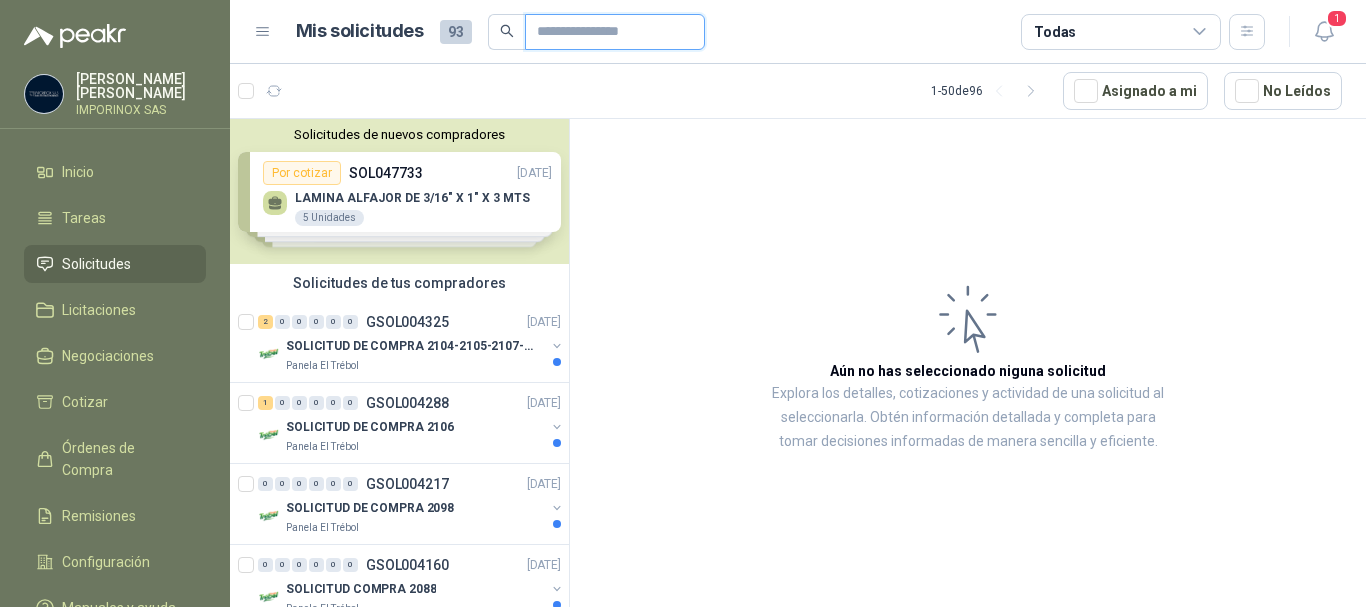 click at bounding box center (607, 32) 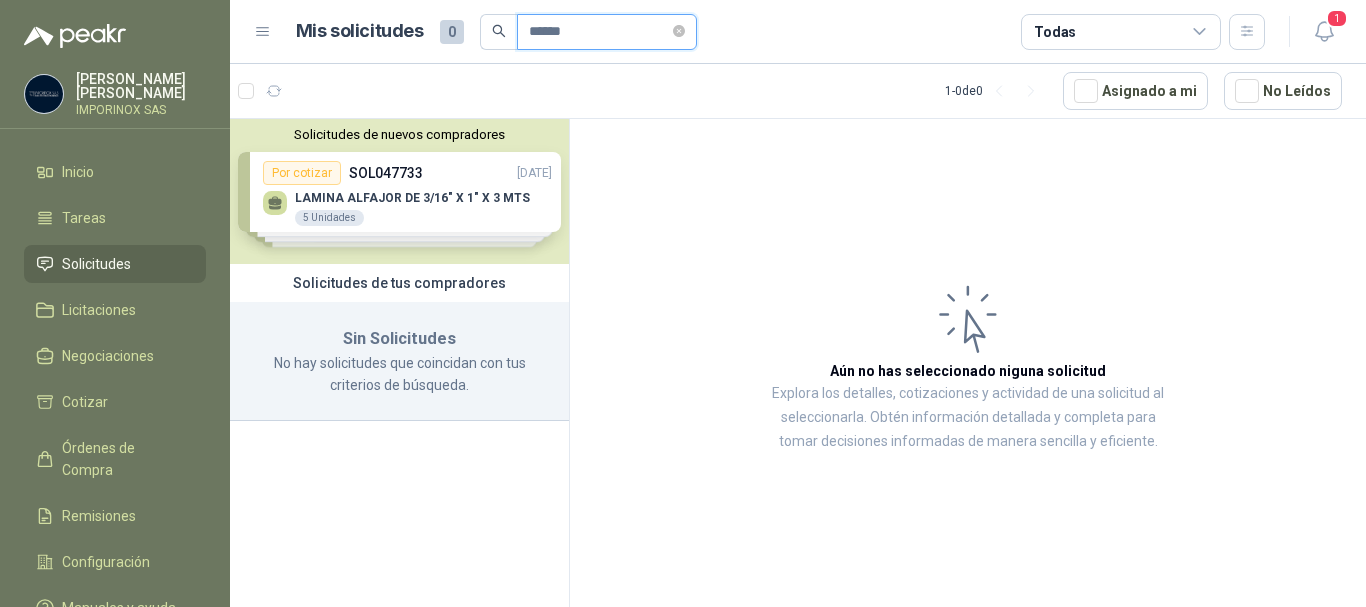 type on "******" 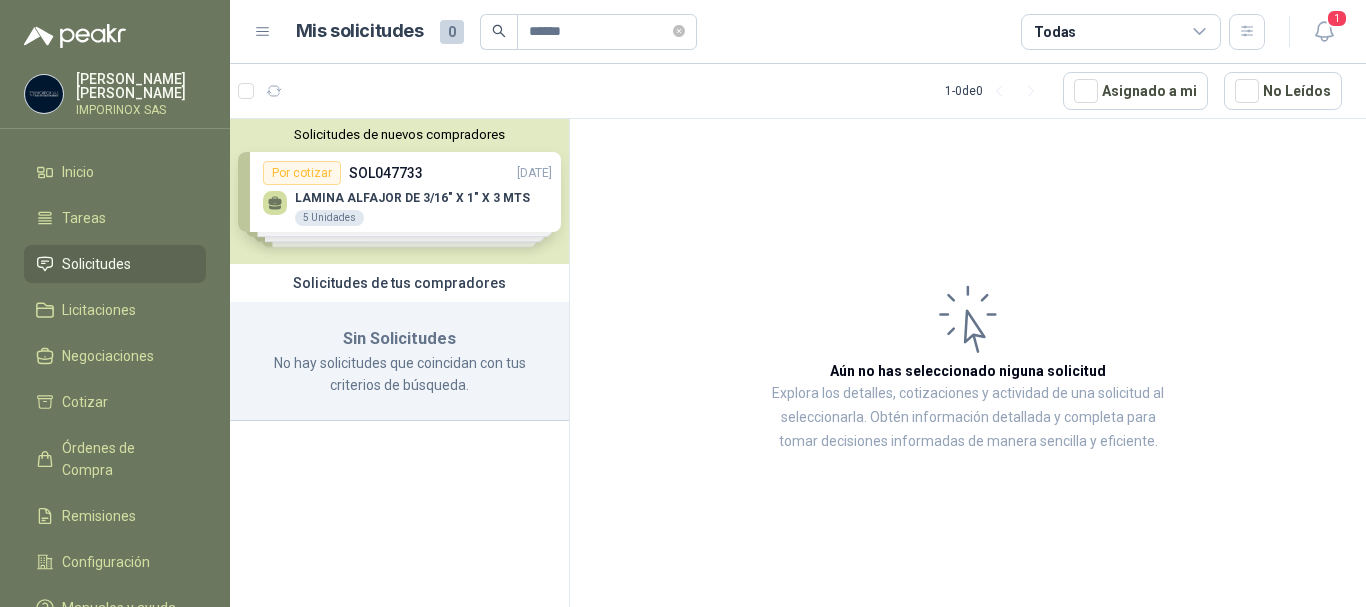click on "Solicitudes de nuevos compradores Por cotizar SOL047733 01/07/25   LAMINA ALFAJOR DE 3/16" X 1" X 3 MTS 5   Unidades Por cotizar SOL047734 01/07/25   LAMINA ALFAJOR DE 1/8" X 1.20 X 2.40 MTS 9   Unidades Por cotizar SOL045052 09/06/25   MALLA GALLINERA OJO 1/2  - 0,7MM x 2,1m 10   Unidades Por cotizar SOL044902 05/06/25   ANGULO EN ACERO INOX DE 1/2" X 3/16 x 6mt 18   Unidades ¿Quieres recibir  cientos de solicitudes de compra  como estas todos los días? Agenda una reunión" at bounding box center [399, 191] 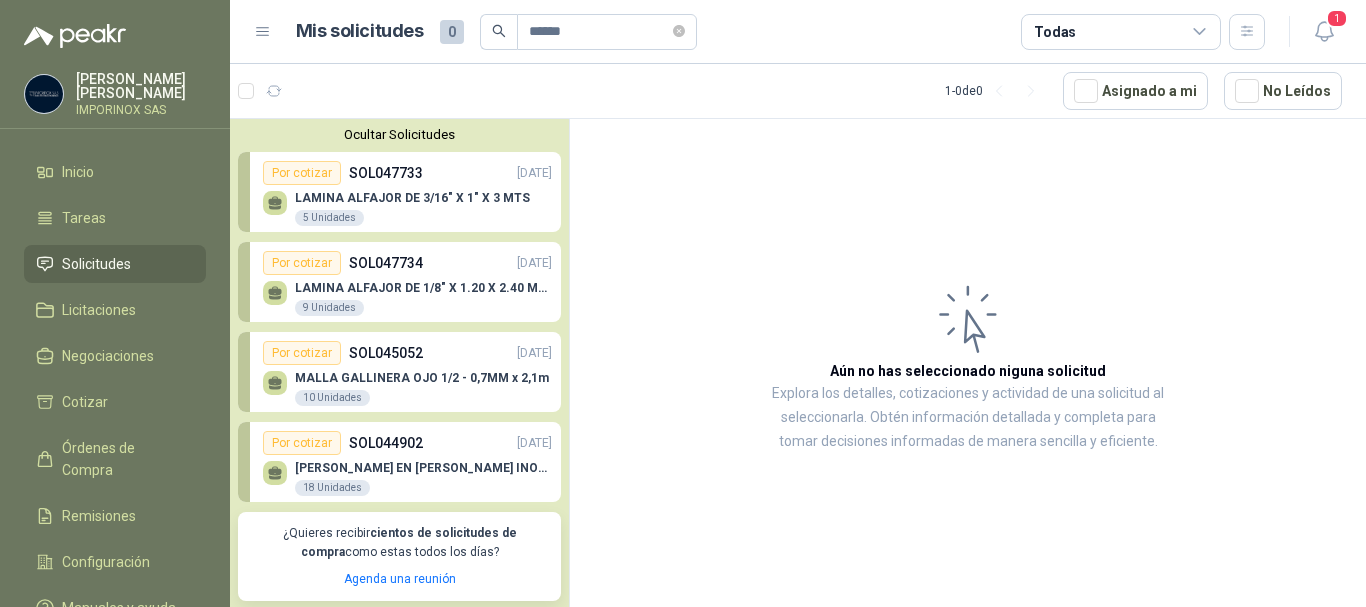 click on "Por cotizar SOL047733 01/07/25" at bounding box center (407, 173) 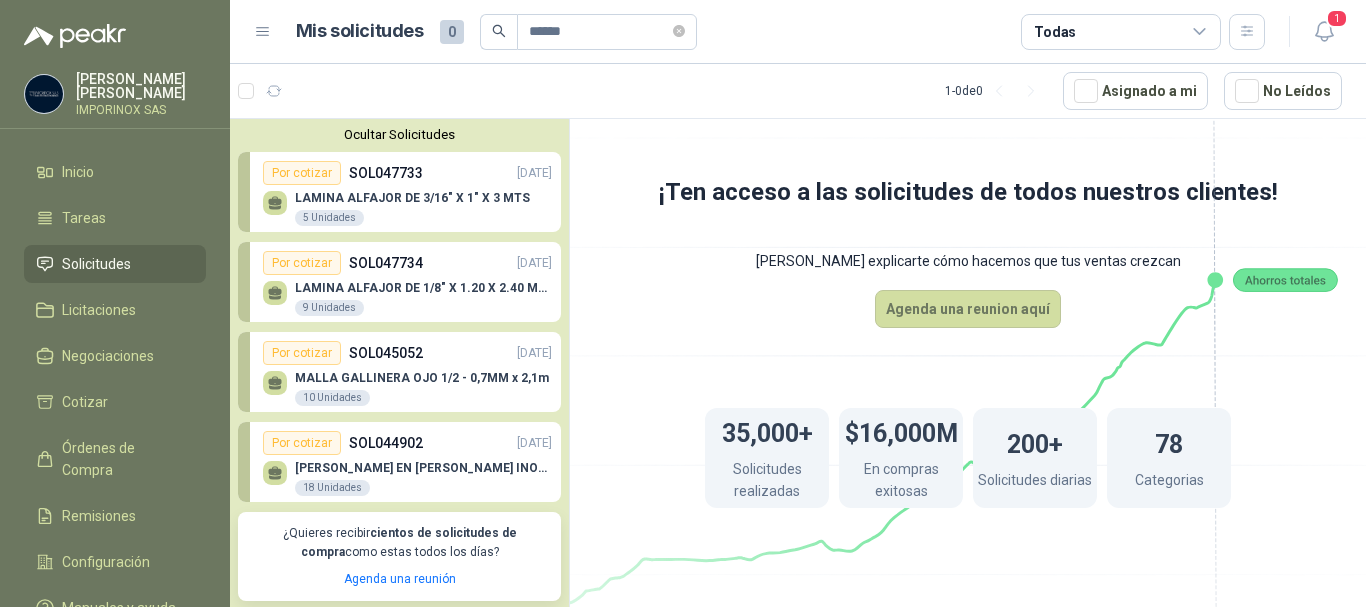 click on "LAMINA ALFAJOR DE 1/8" X 1.20 X 2.40 MTS" at bounding box center [423, 288] 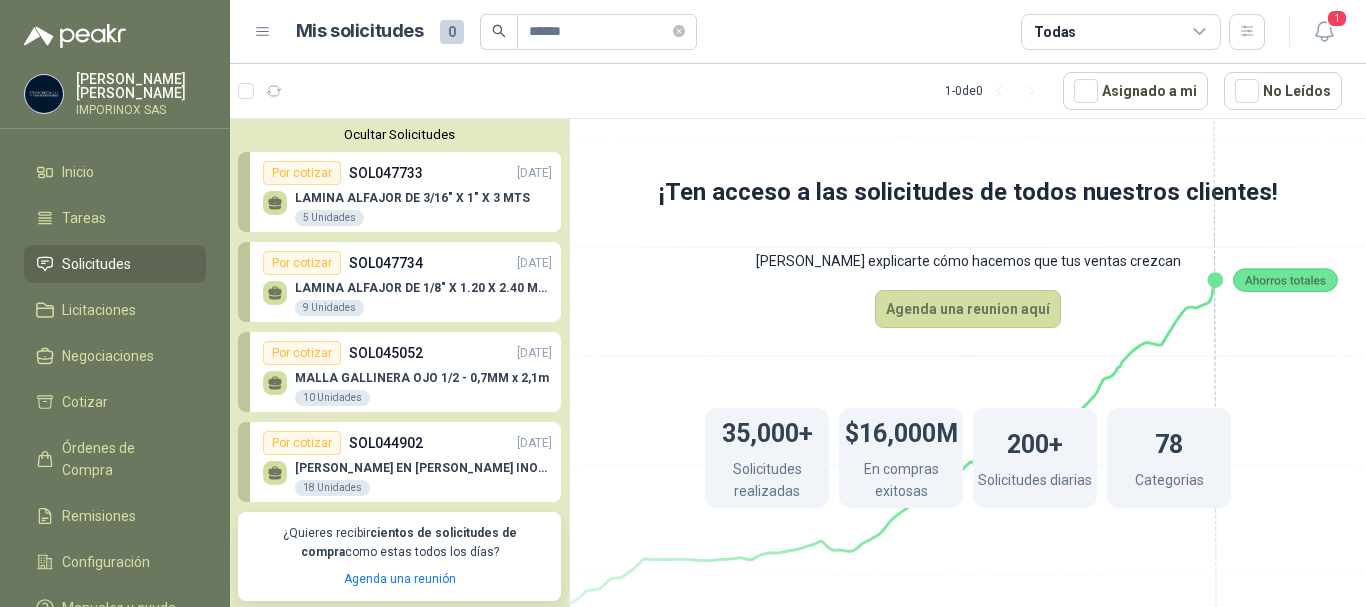 click on "ANGULO EN ACERO INOX DE 1/2" X 3/16 x 6mt" at bounding box center (423, 468) 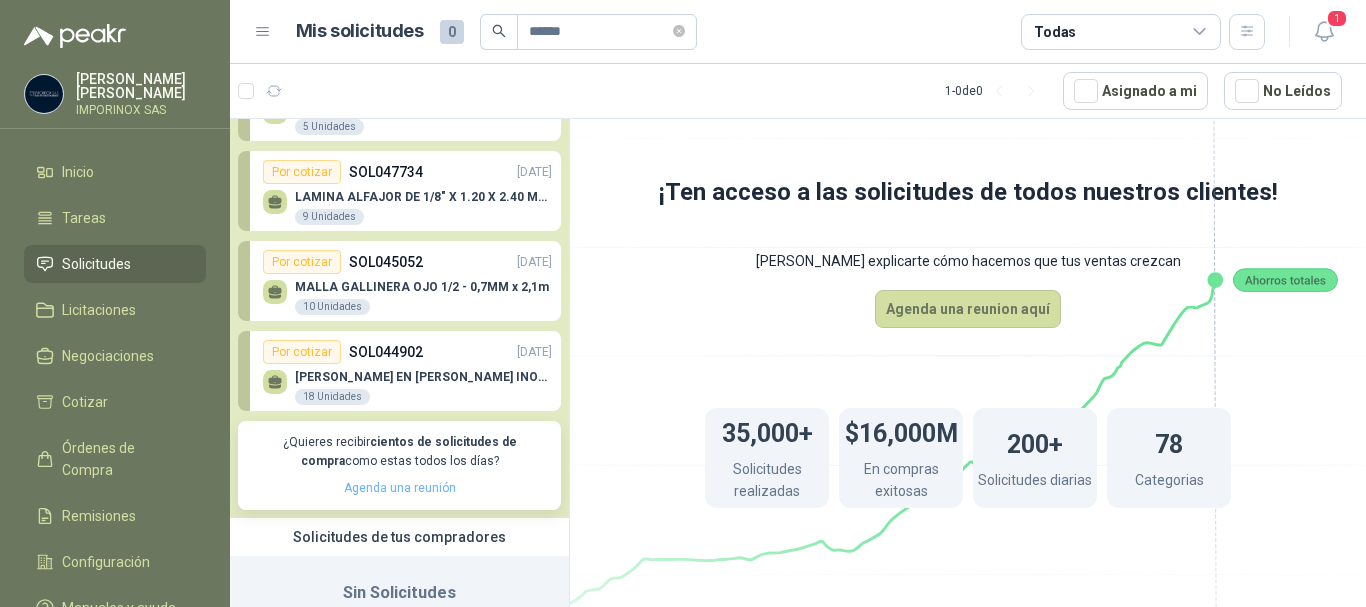 scroll, scrollTop: 180, scrollLeft: 0, axis: vertical 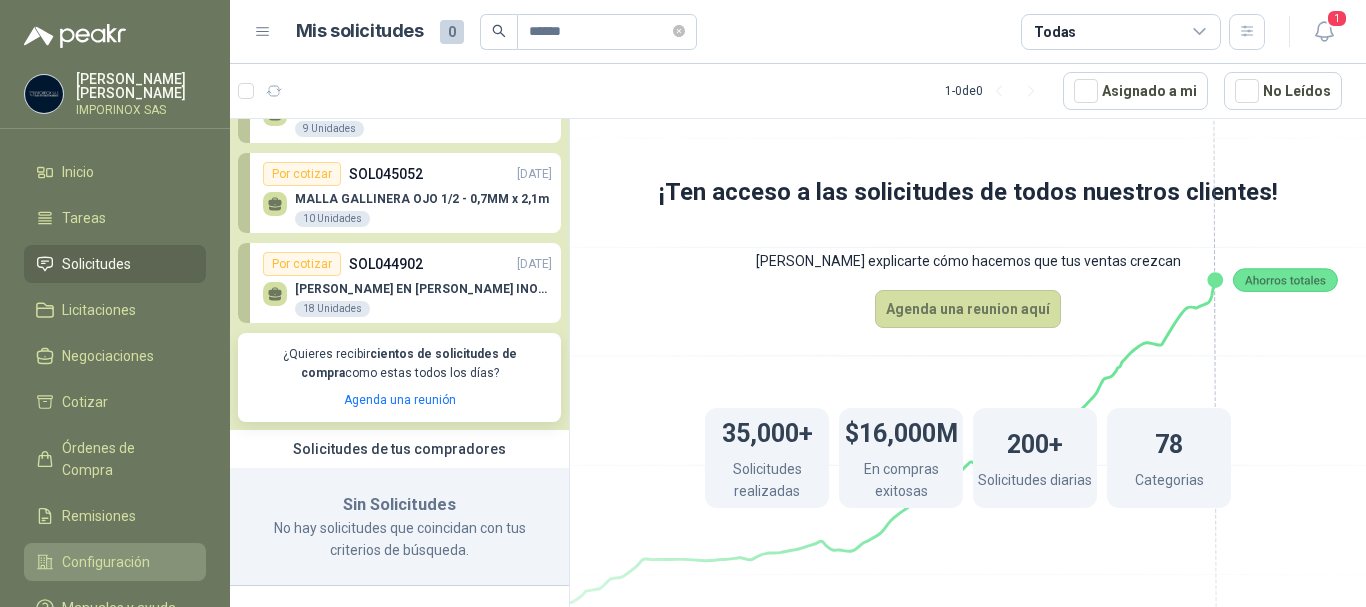 click on "Configuración" at bounding box center (106, 562) 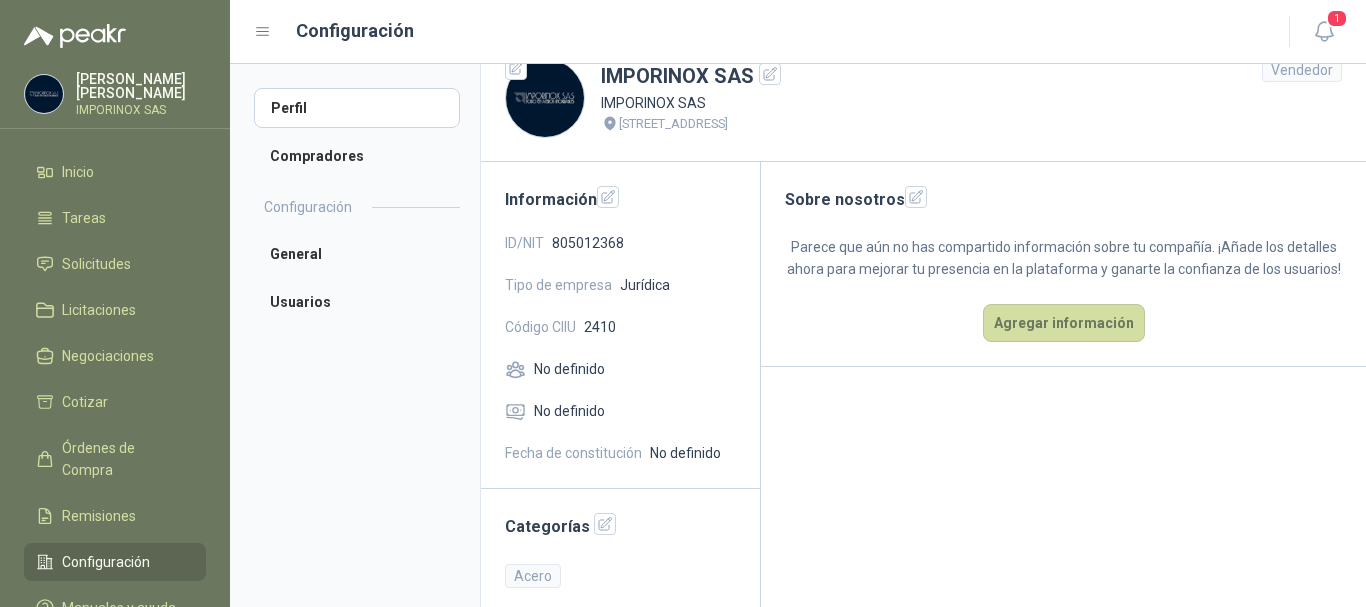 scroll, scrollTop: 47, scrollLeft: 0, axis: vertical 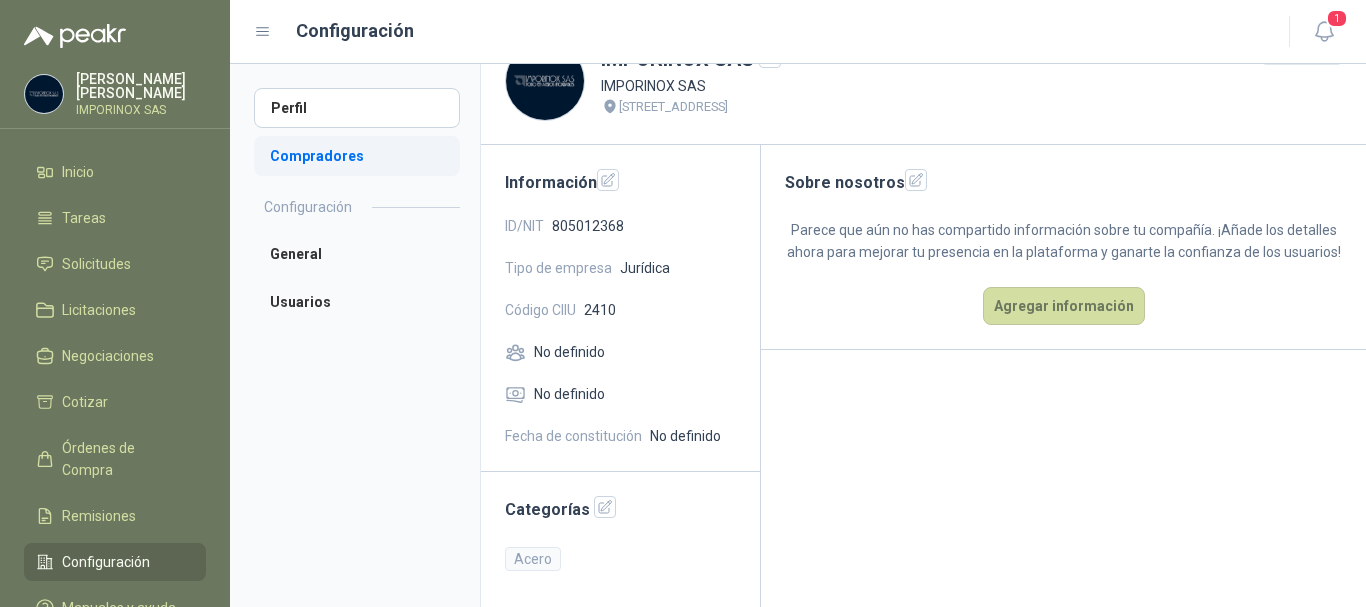 click on "Compradores" at bounding box center (357, 156) 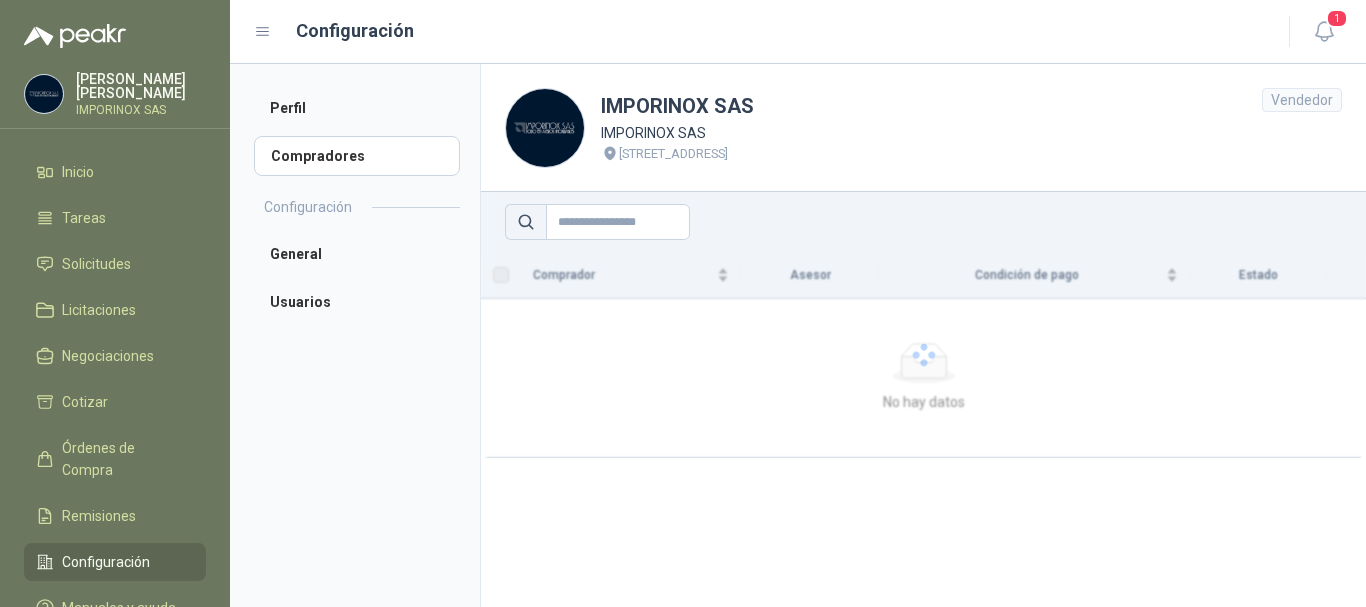 scroll, scrollTop: 0, scrollLeft: 0, axis: both 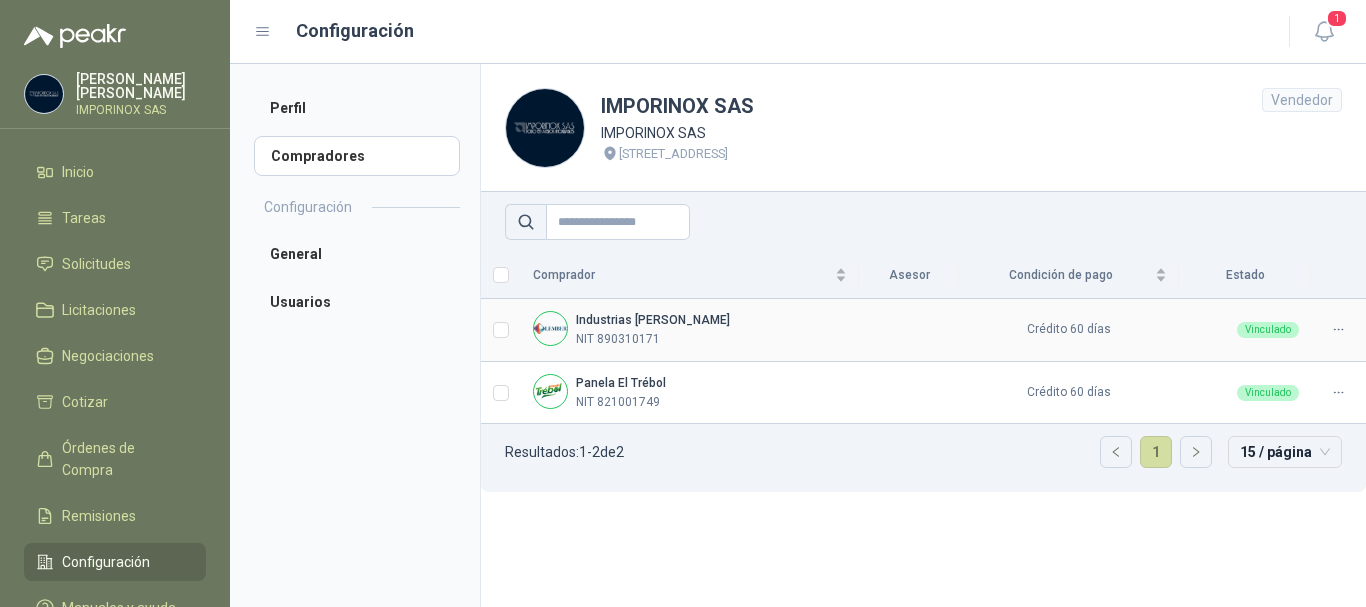 click 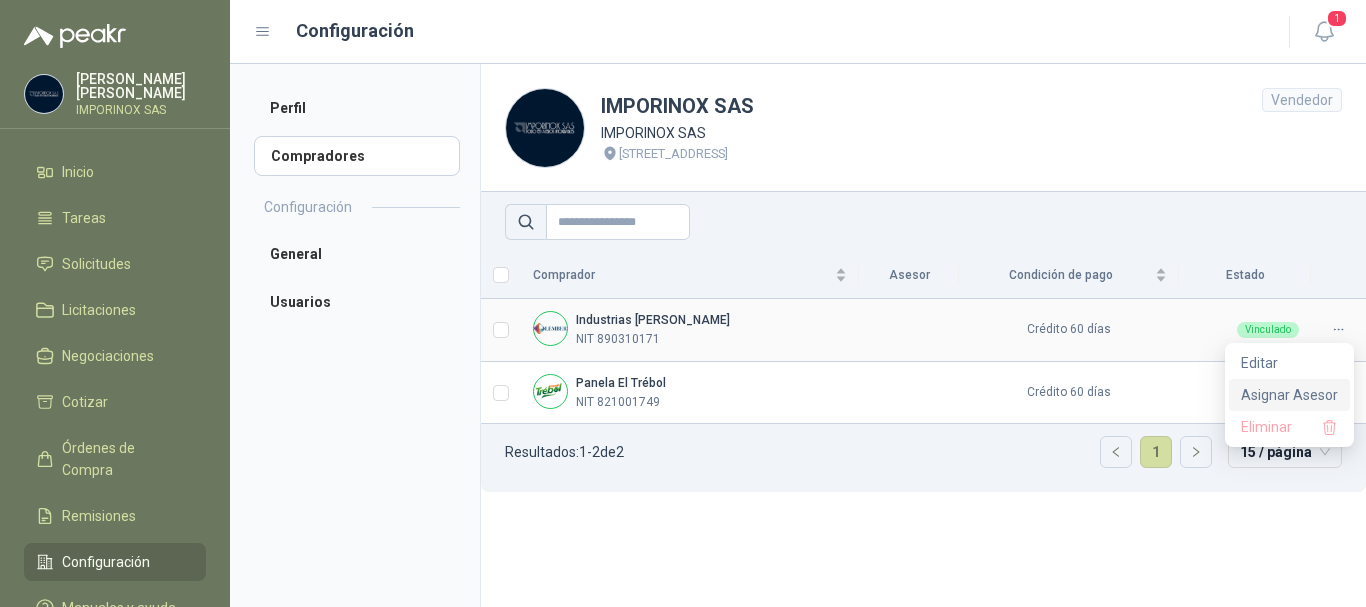 click on "Asignar Asesor" at bounding box center (1289, 395) 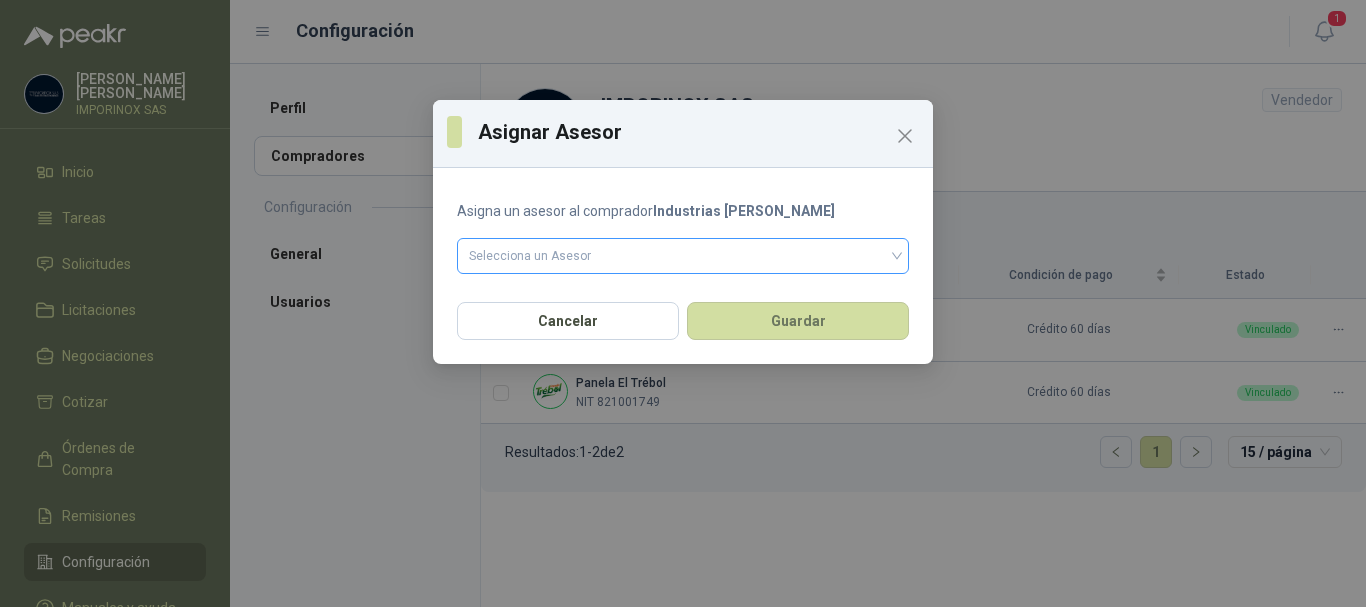 click at bounding box center [683, 254] 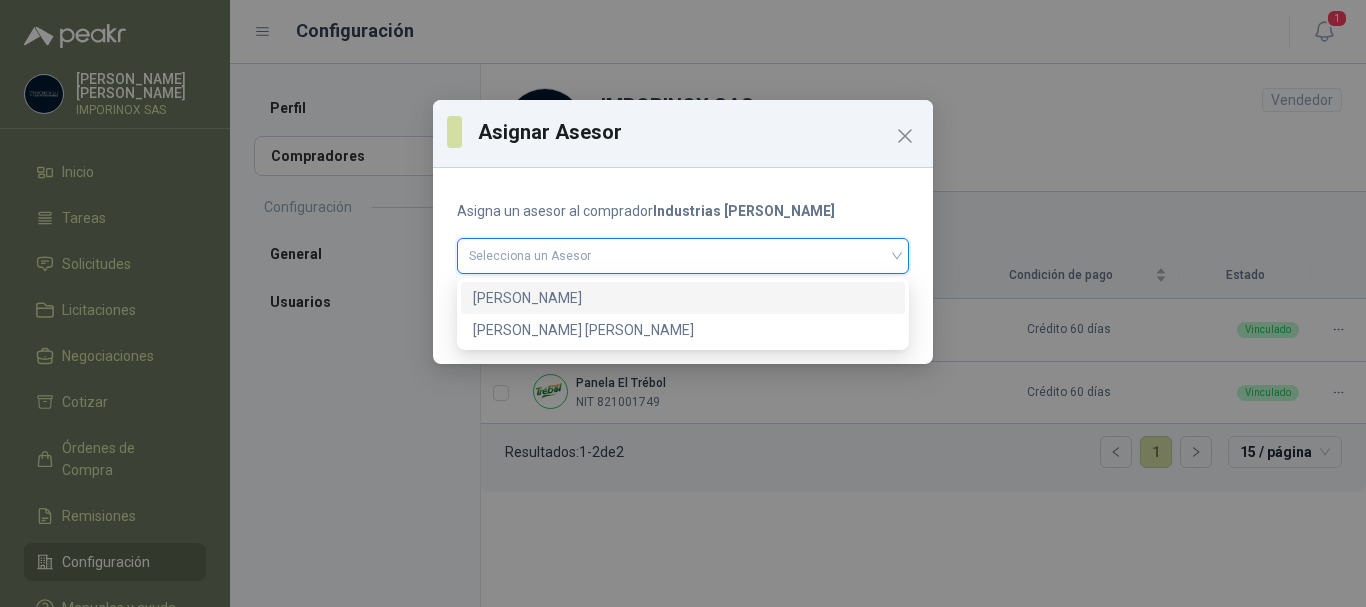 click on "Ezequiel  Ceron" at bounding box center [683, 298] 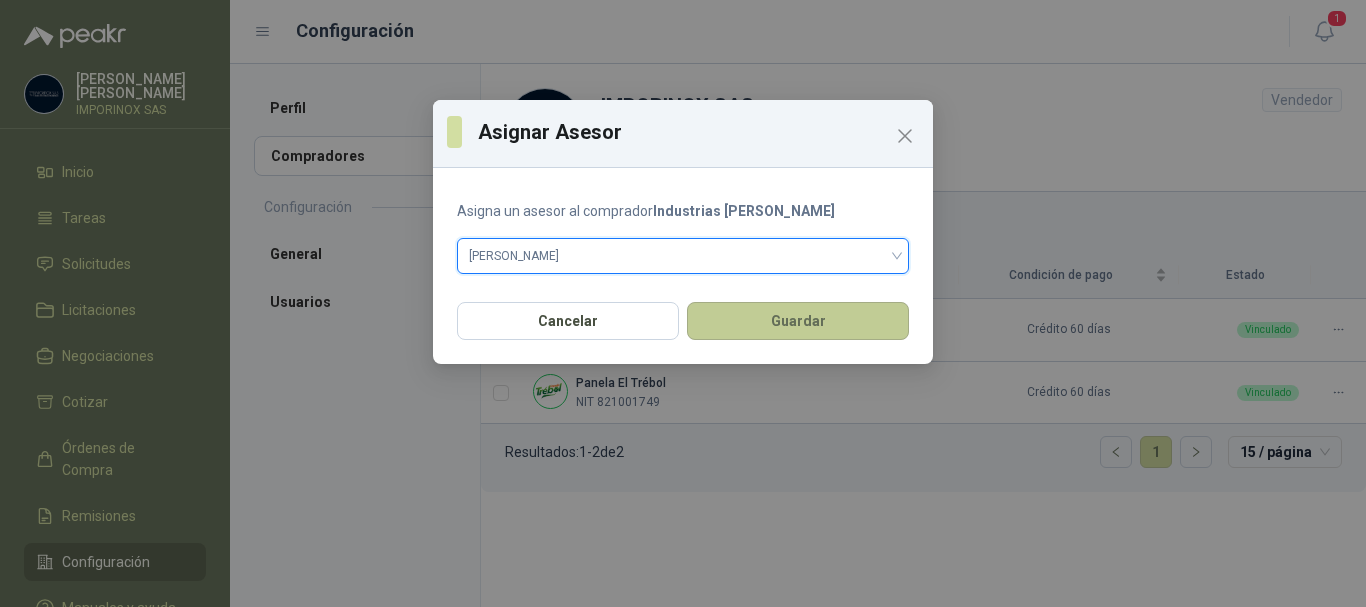 click on "Guardar" at bounding box center (798, 321) 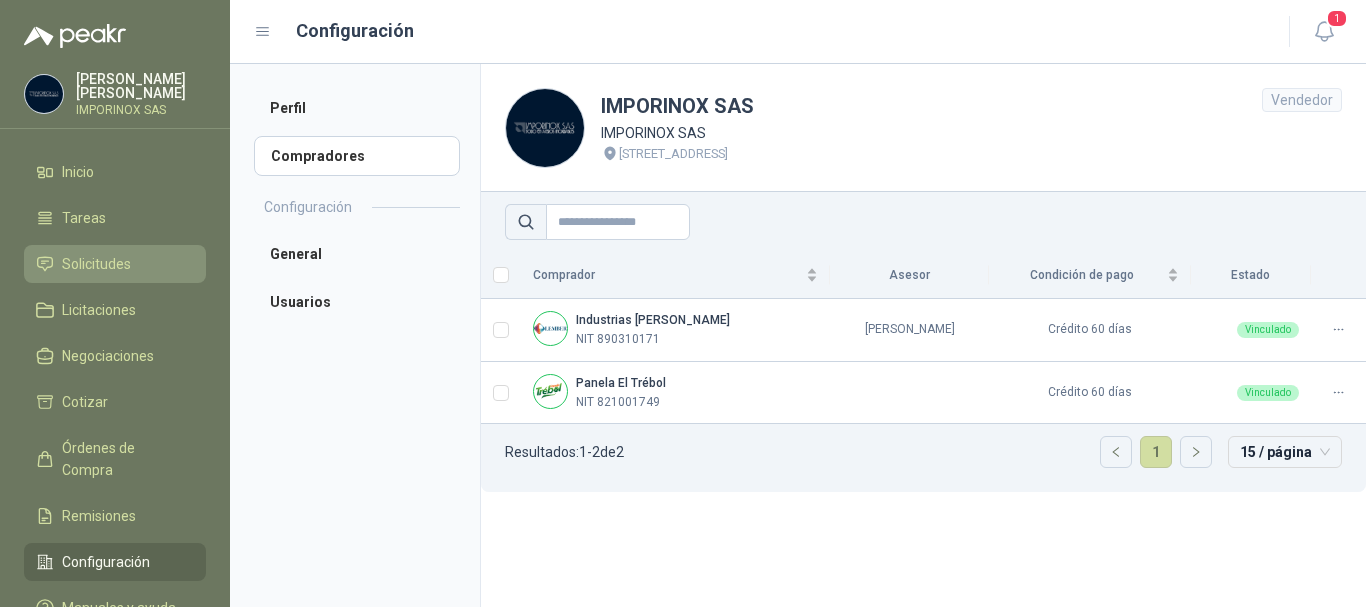 click on "Solicitudes" at bounding box center (96, 264) 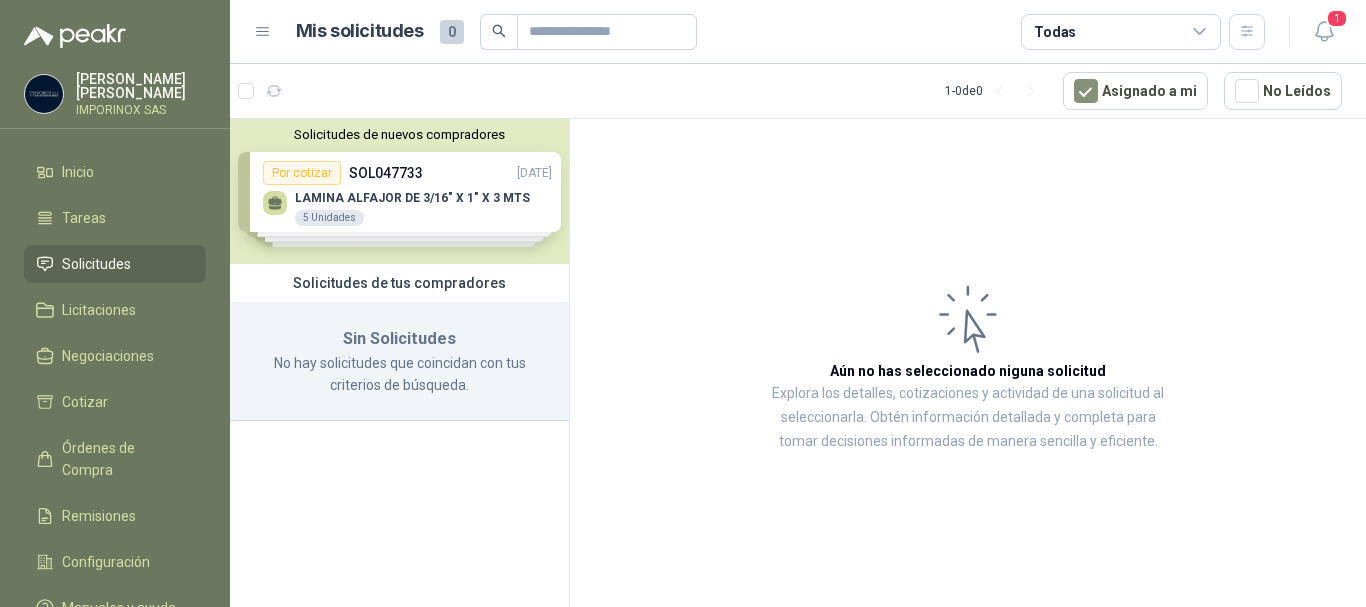 click on "Solicitudes de nuevos compradores Por cotizar SOL047733 01/07/25   LAMINA ALFAJOR DE 3/16" X 1" X 3 MTS 5   Unidades Por cotizar SOL047734 01/07/25   LAMINA ALFAJOR DE 1/8" X 1.20 X 2.40 MTS 9   Unidades Por cotizar SOL045052 09/06/25   MALLA GALLINERA OJO 1/2  - 0,7MM x 2,1m 10   Unidades Por cotizar SOL044902 05/06/25   ANGULO EN ACERO INOX DE 1/2" X 3/16 x 6mt 18   Unidades ¿Quieres recibir  cientos de solicitudes de compra  como estas todos los días? Agenda una reunión" at bounding box center (399, 191) 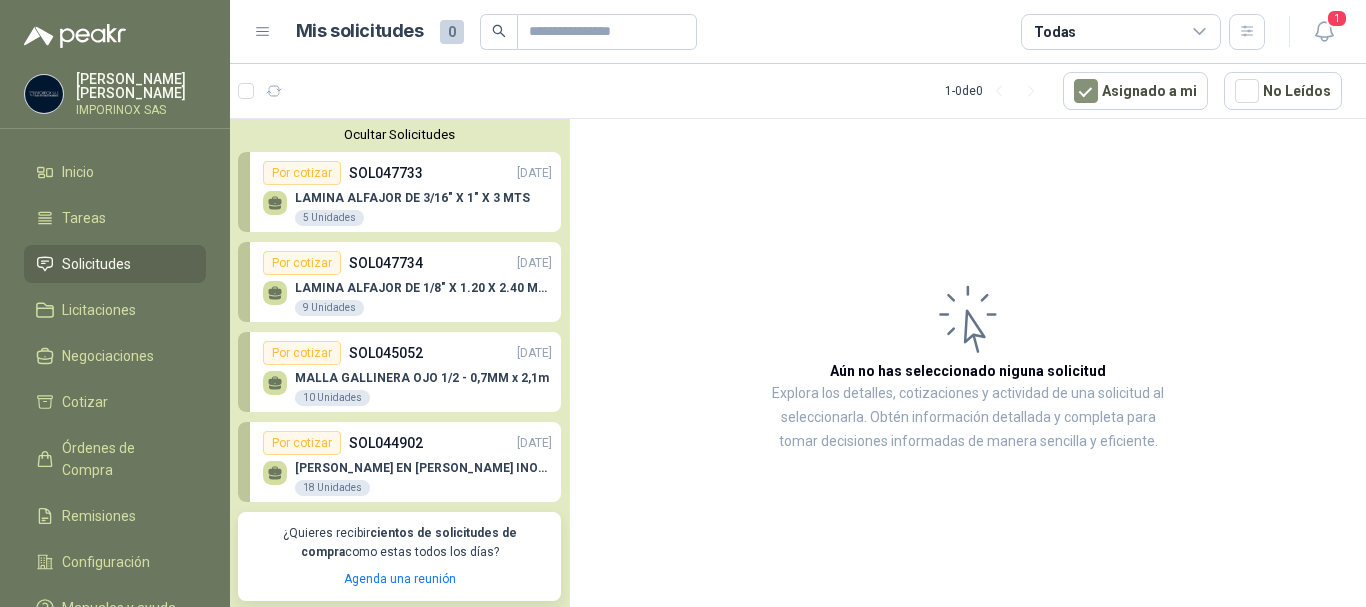 click on "LAMINA ALFAJOR DE 3/16" X 1" X 3 MTS 5   Unidades" at bounding box center (407, 206) 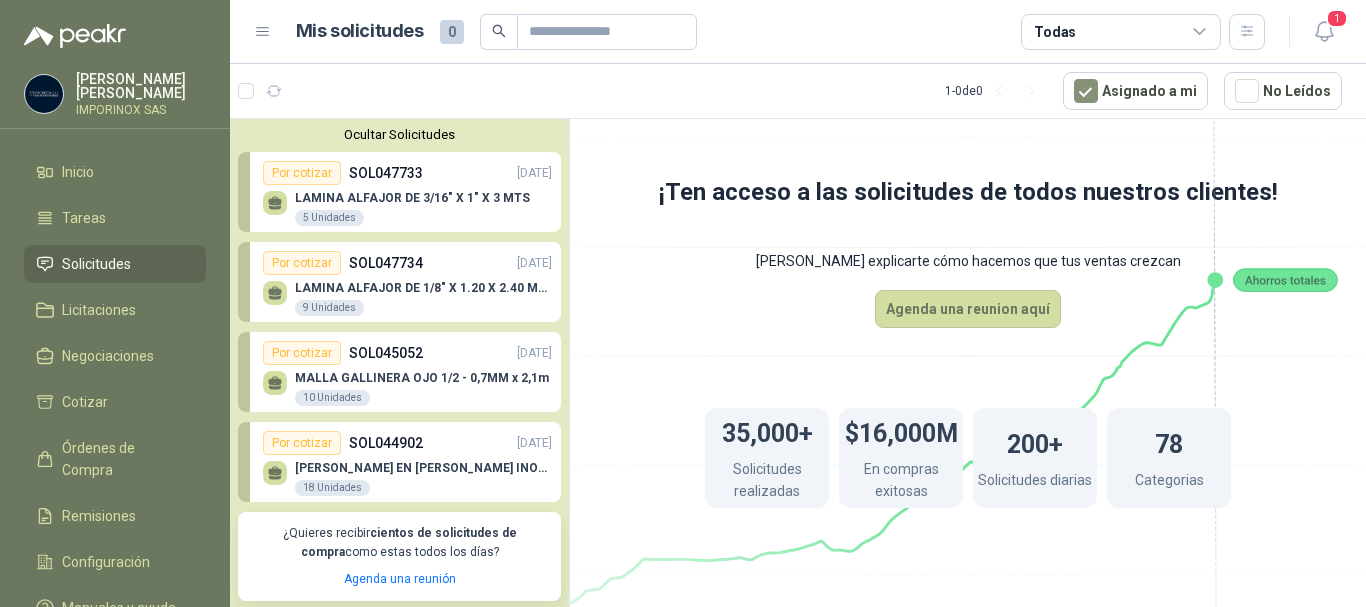 click on "LAMINA ALFAJOR DE 3/16" X 1" X 3 MTS 5   Unidades" at bounding box center [412, 209] 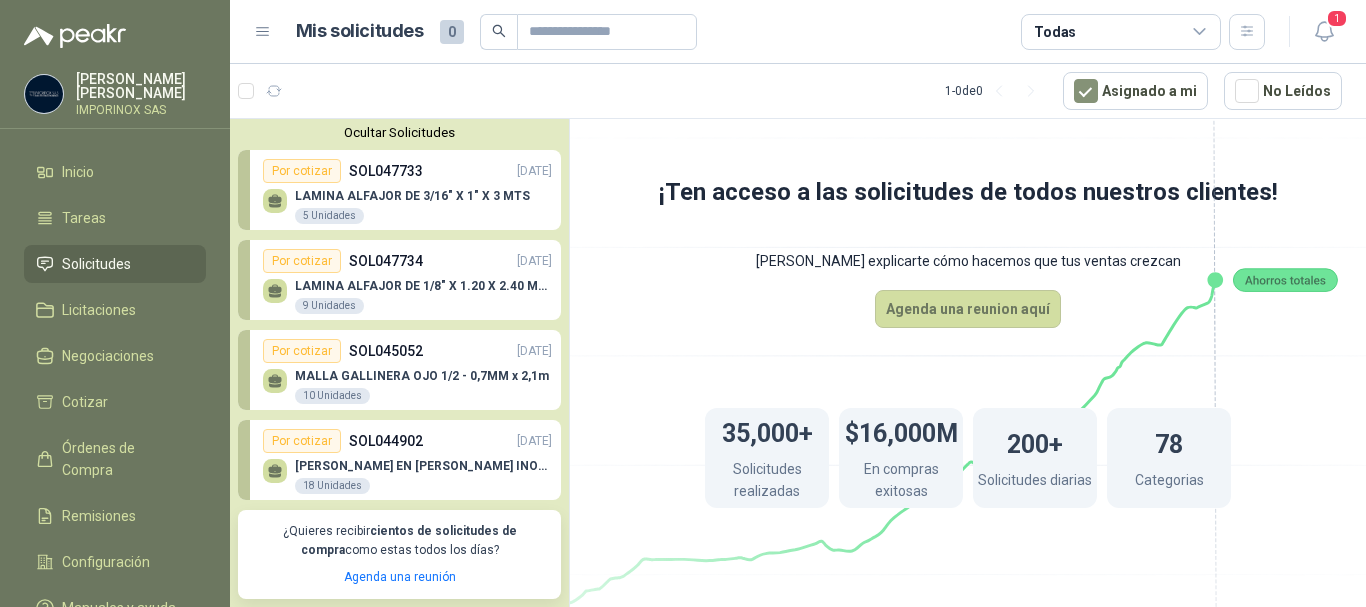 scroll, scrollTop: 0, scrollLeft: 0, axis: both 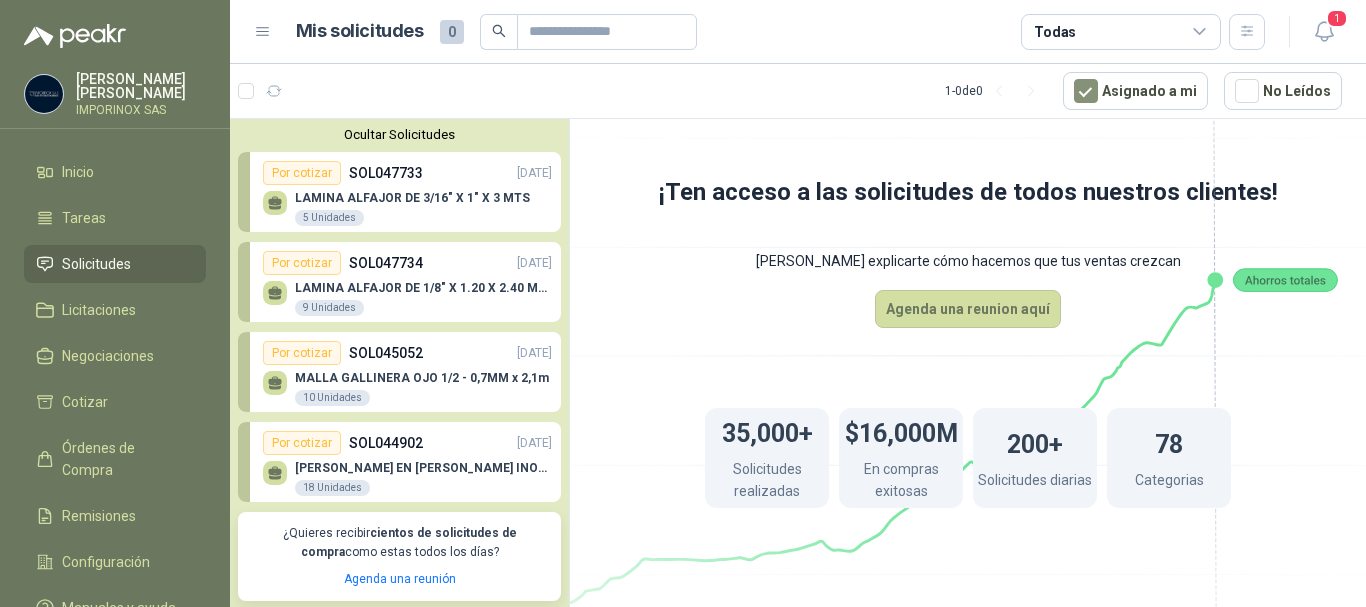 click on "Ocultar Solicitudes" at bounding box center (399, 134) 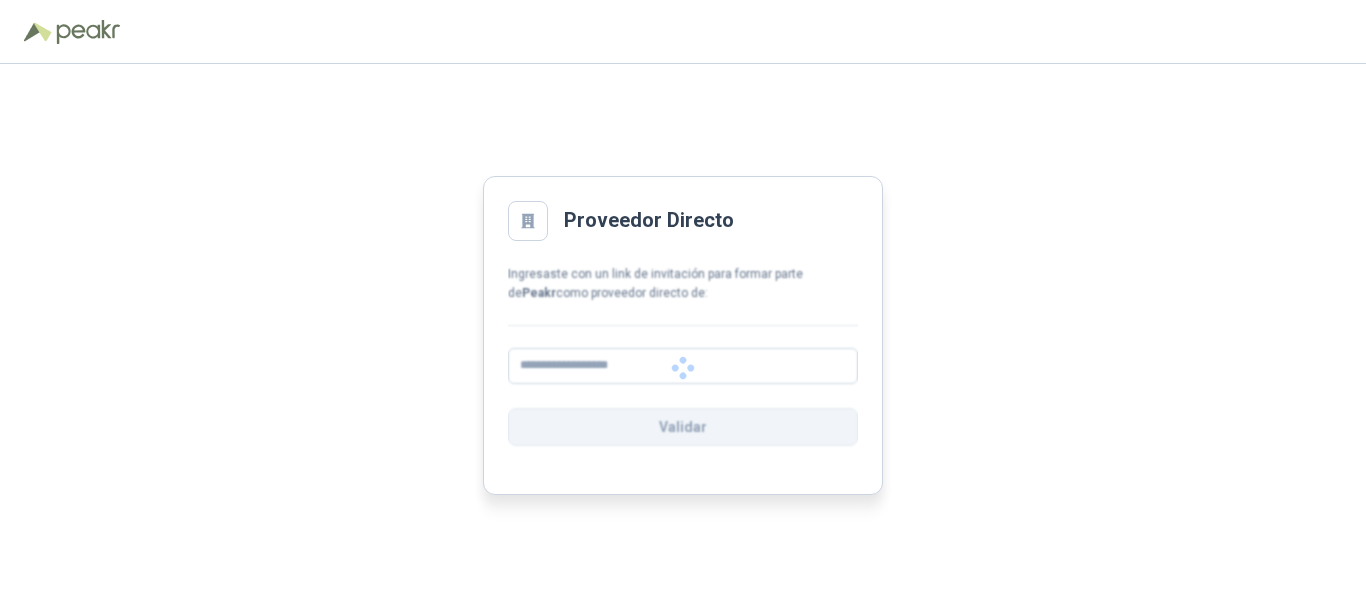 scroll, scrollTop: 0, scrollLeft: 0, axis: both 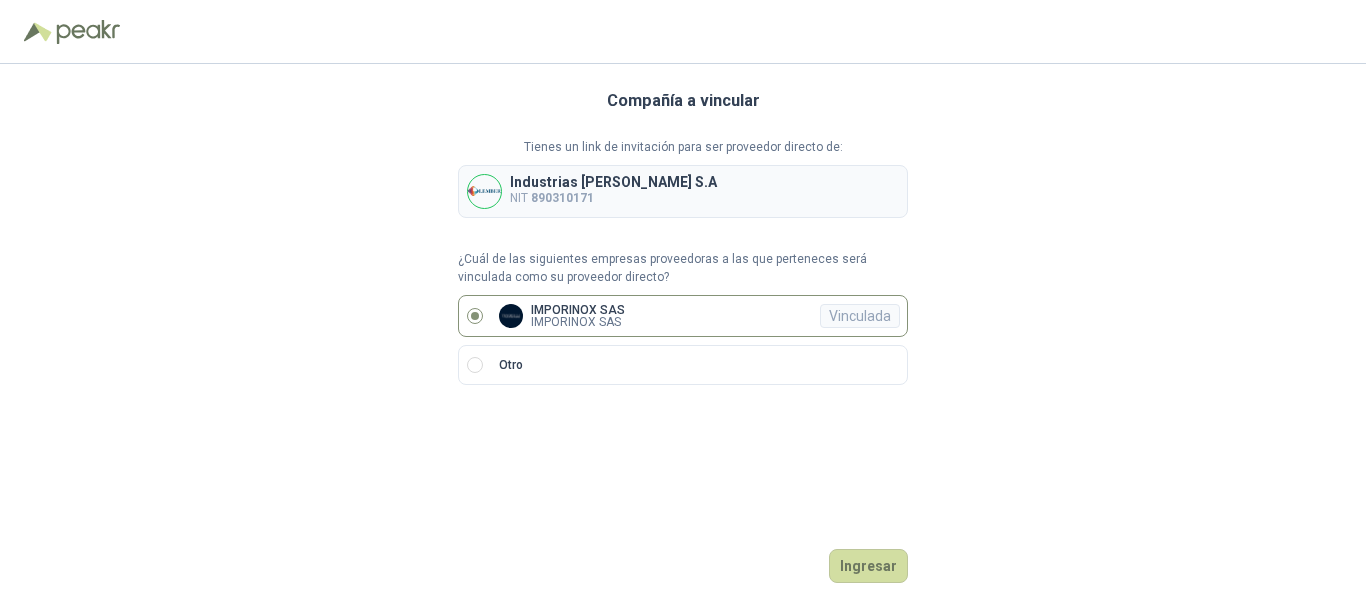 drag, startPoint x: 879, startPoint y: 562, endPoint x: 822, endPoint y: 537, distance: 62.241467 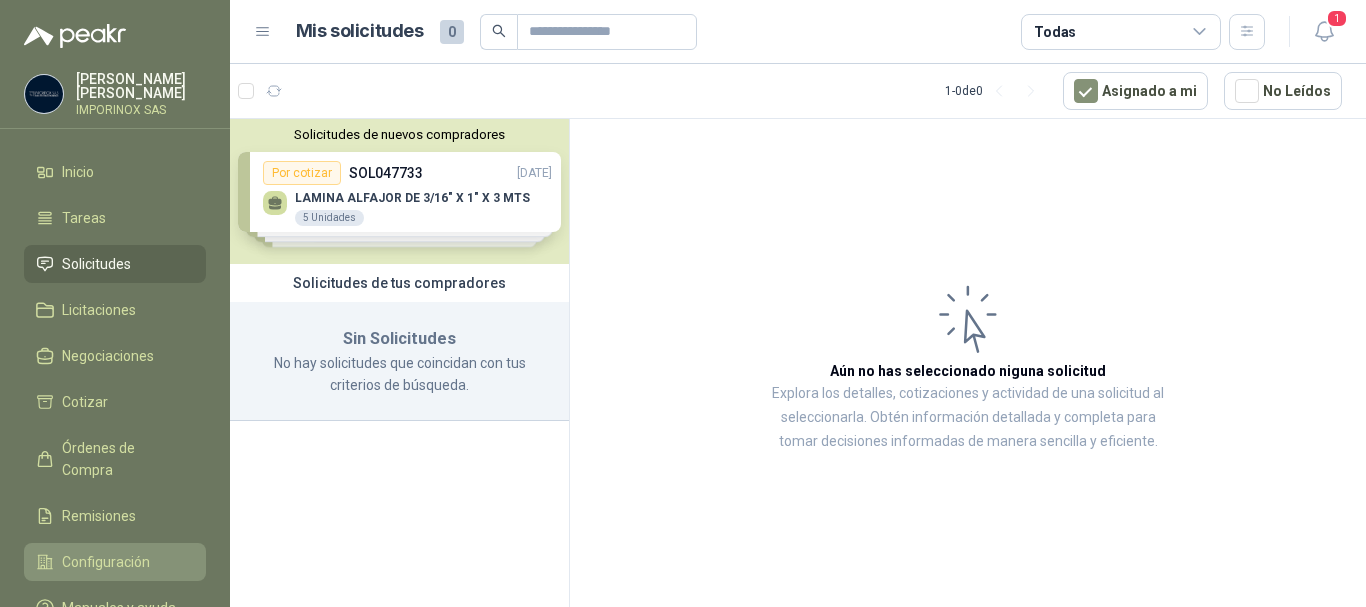 click on "Configuración" at bounding box center (115, 562) 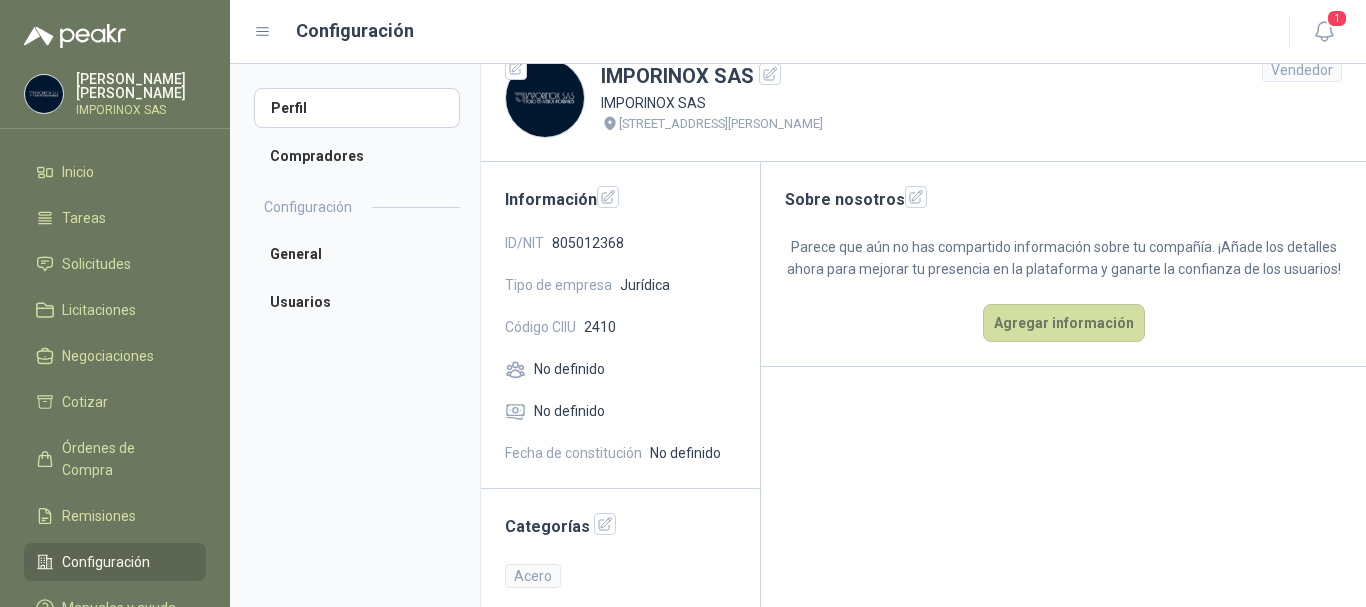 scroll, scrollTop: 47, scrollLeft: 0, axis: vertical 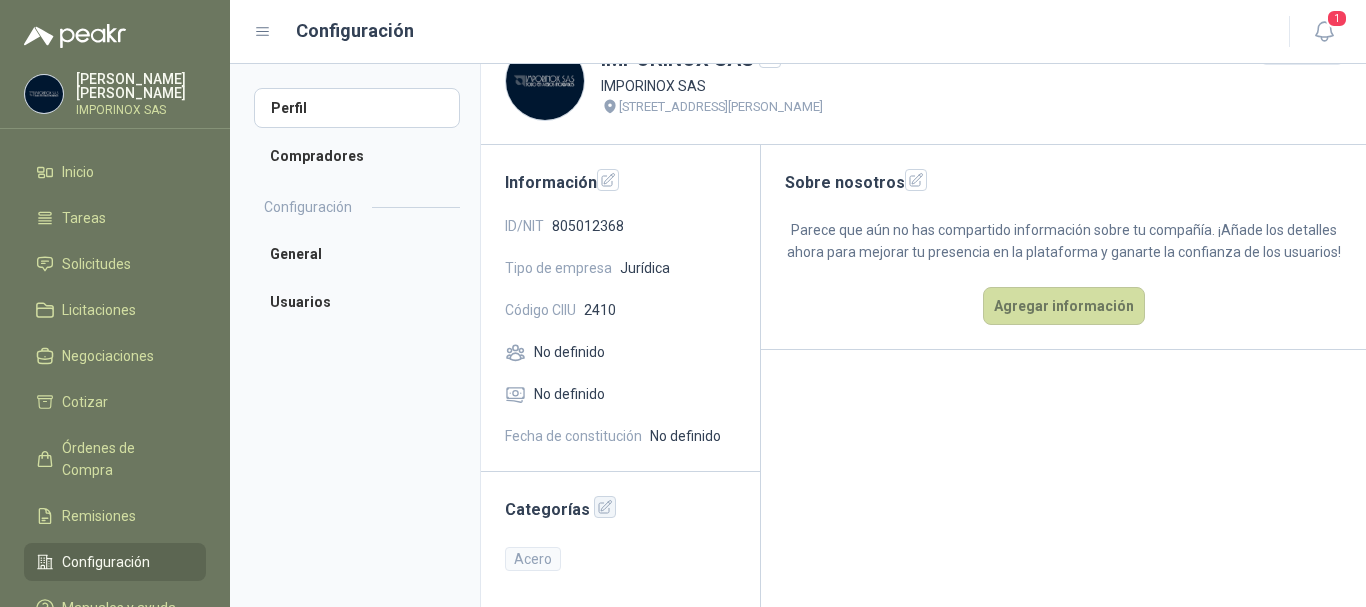 click 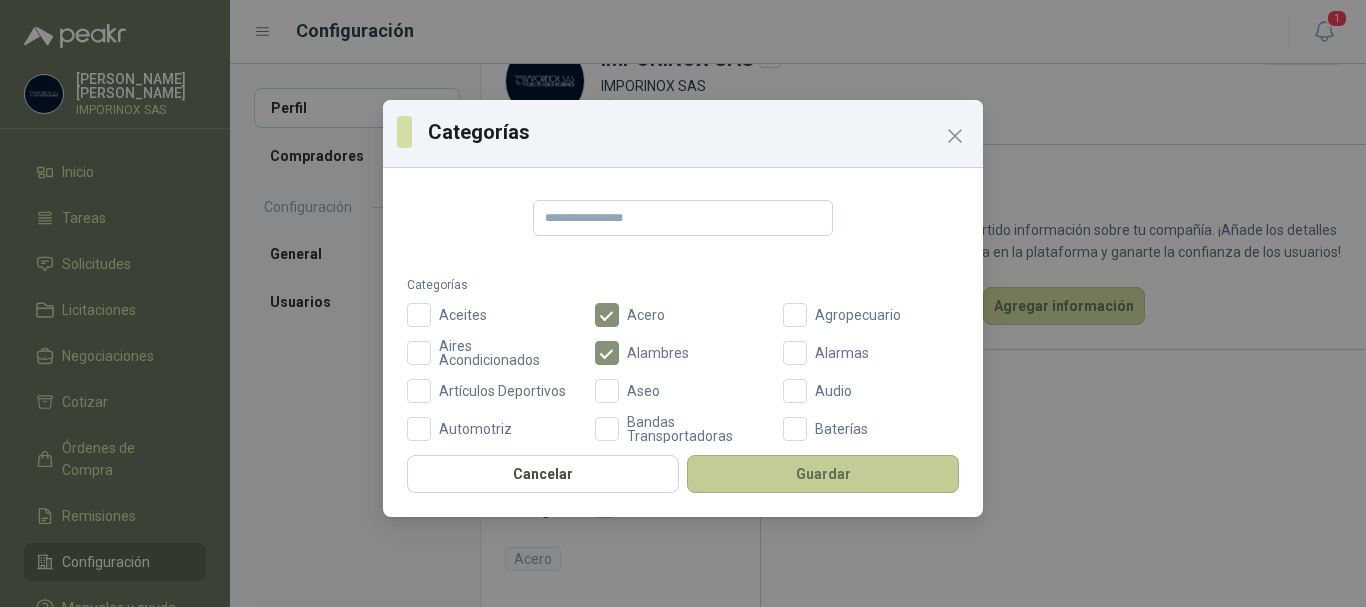 click on "Guardar" at bounding box center [823, 474] 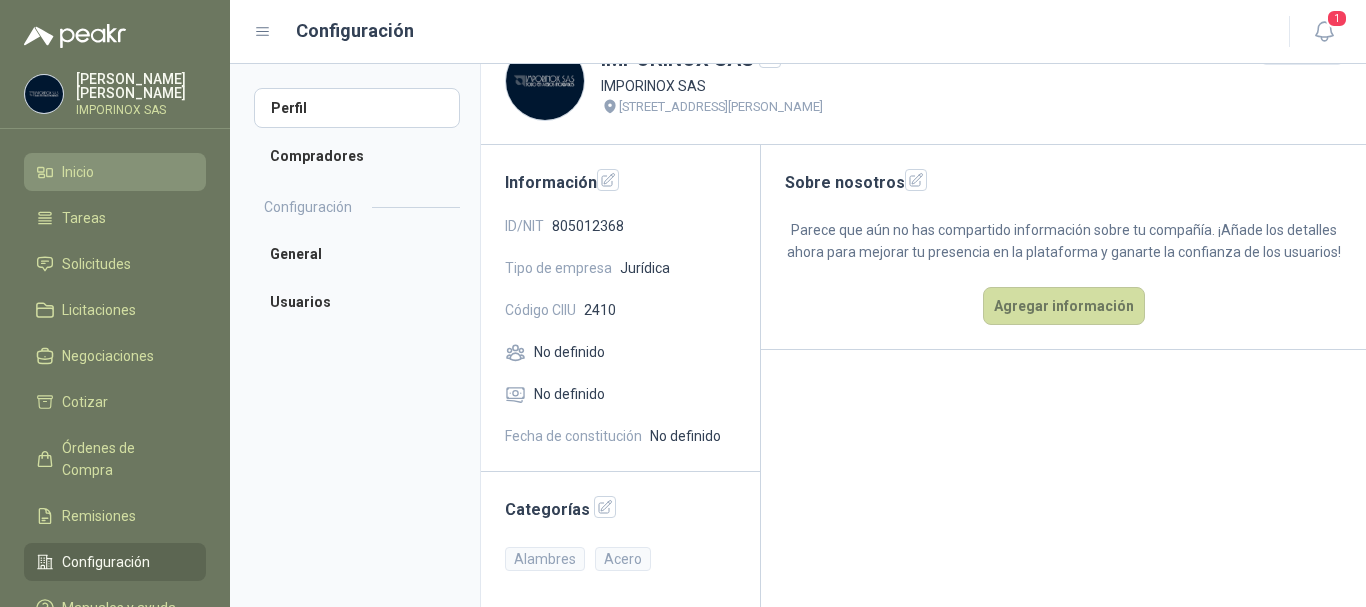 click on "Inicio" at bounding box center [78, 172] 